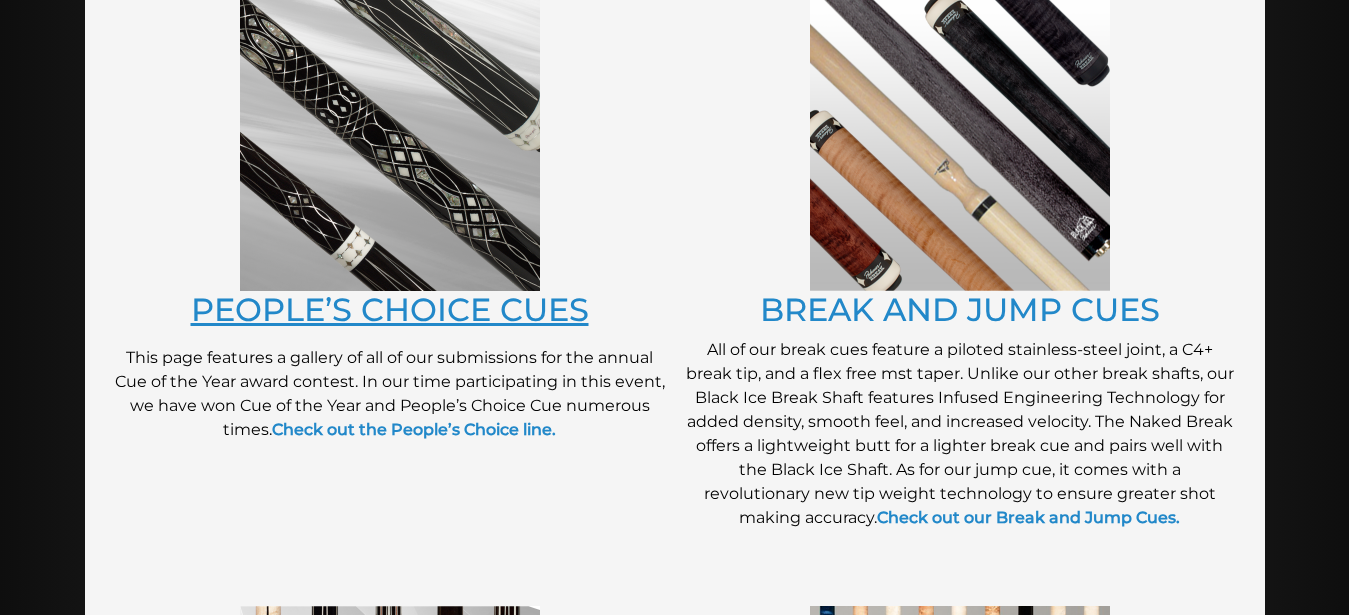 scroll, scrollTop: 1632, scrollLeft: 0, axis: vertical 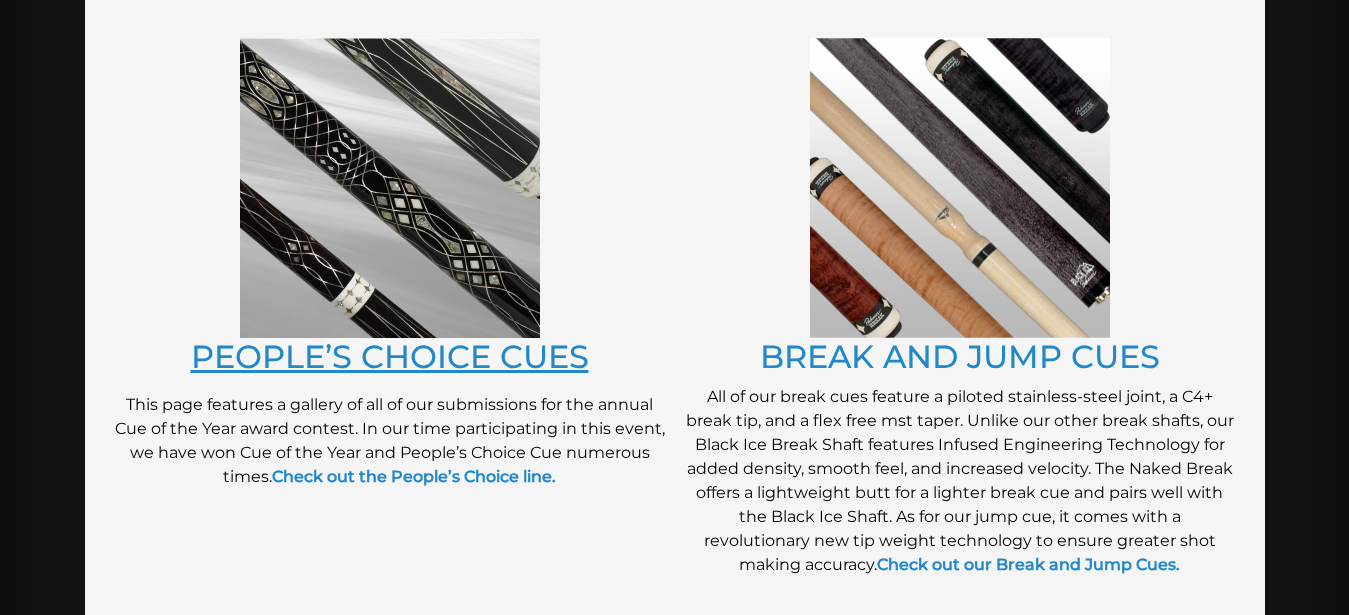 click on "PEOPLE’S CHOICE CUES" at bounding box center (390, 356) 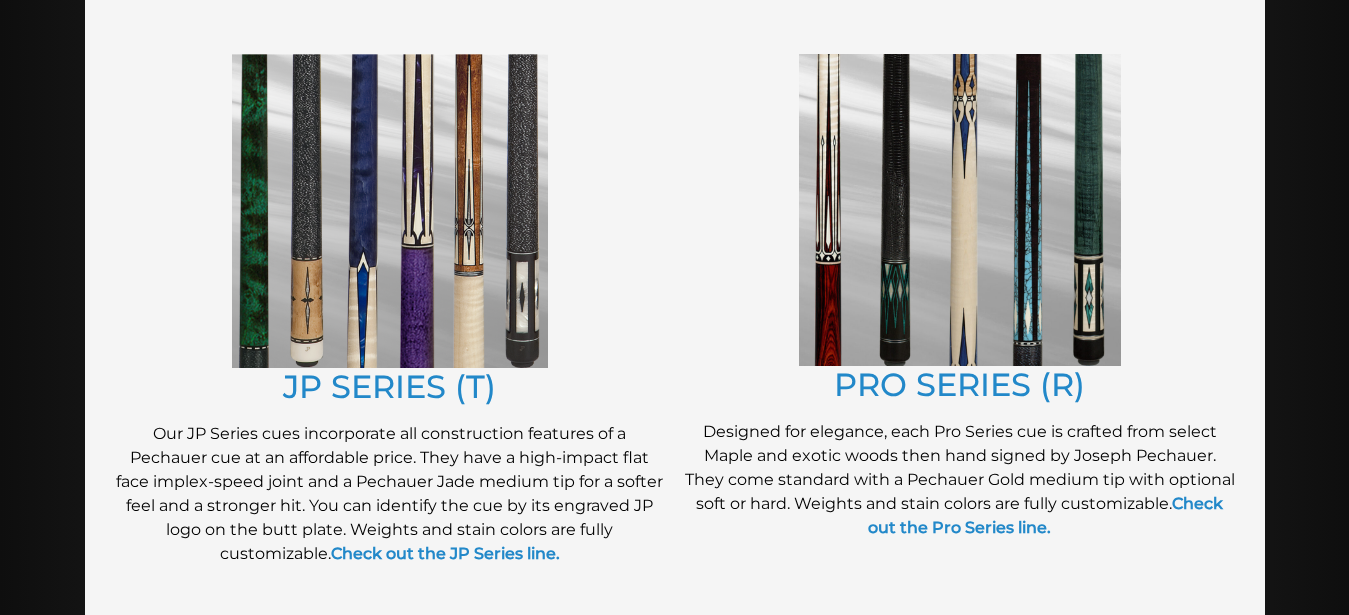 scroll, scrollTop: 1020, scrollLeft: 0, axis: vertical 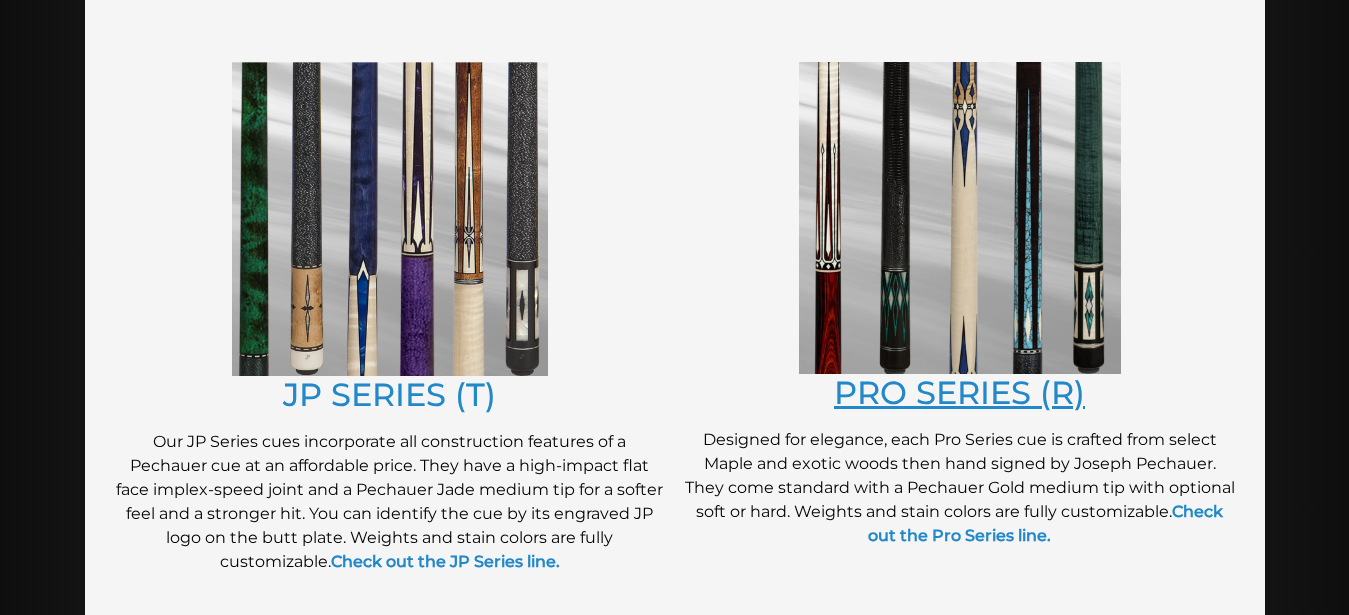 click on "PRO SERIES (R)" at bounding box center (959, 392) 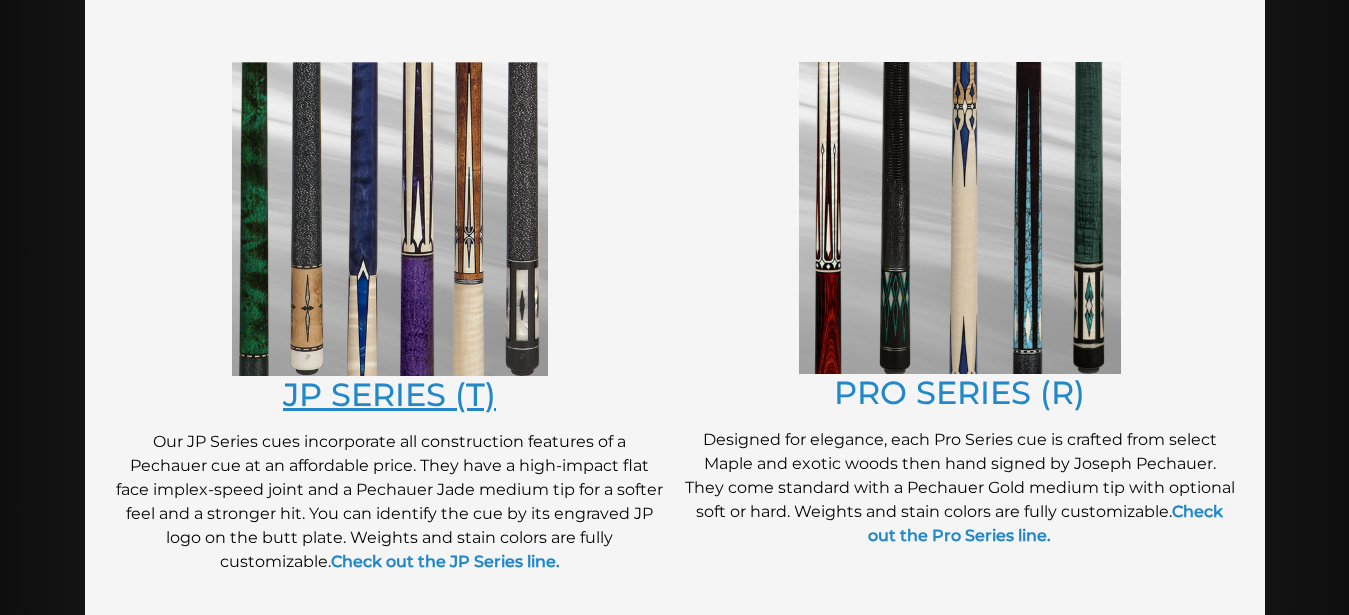 click on "JP SERIES (T)" at bounding box center [389, 394] 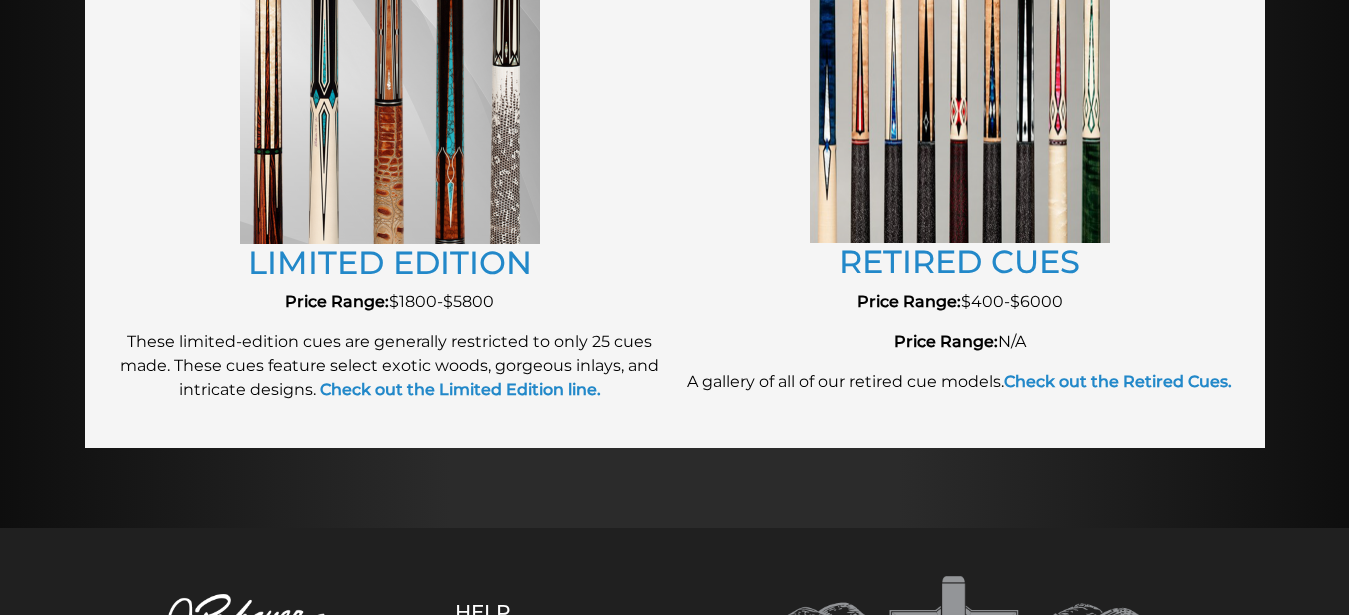 scroll, scrollTop: 2346, scrollLeft: 0, axis: vertical 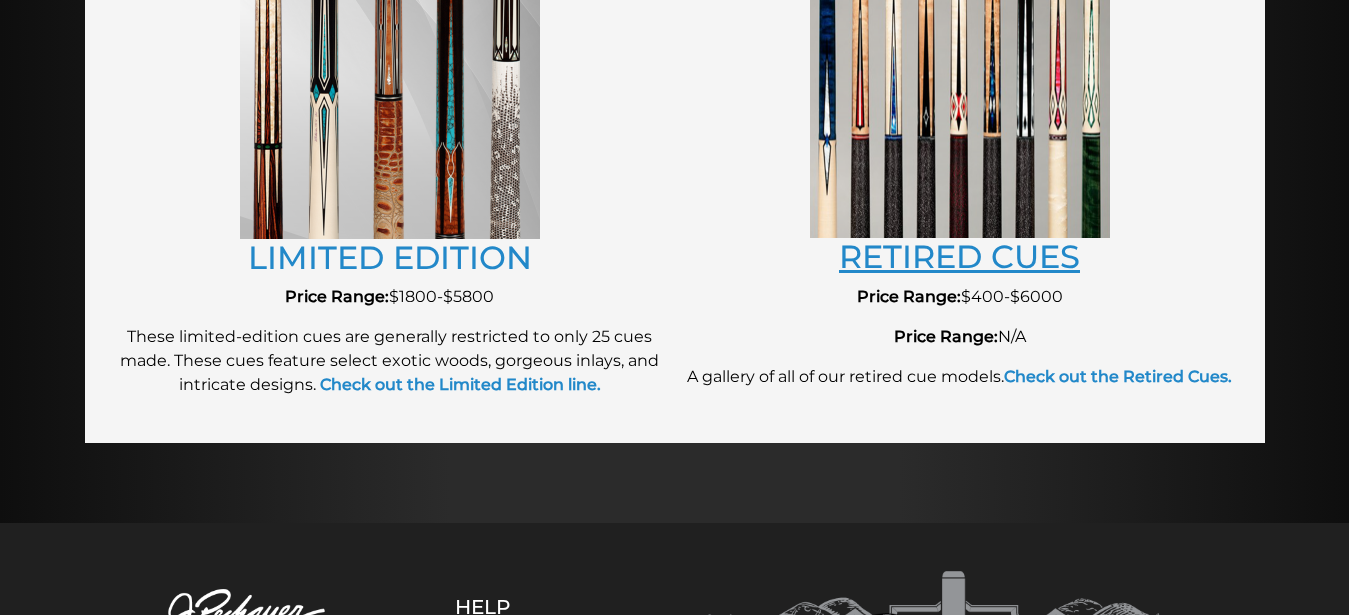 click on "RETIRED CUES" at bounding box center (959, 256) 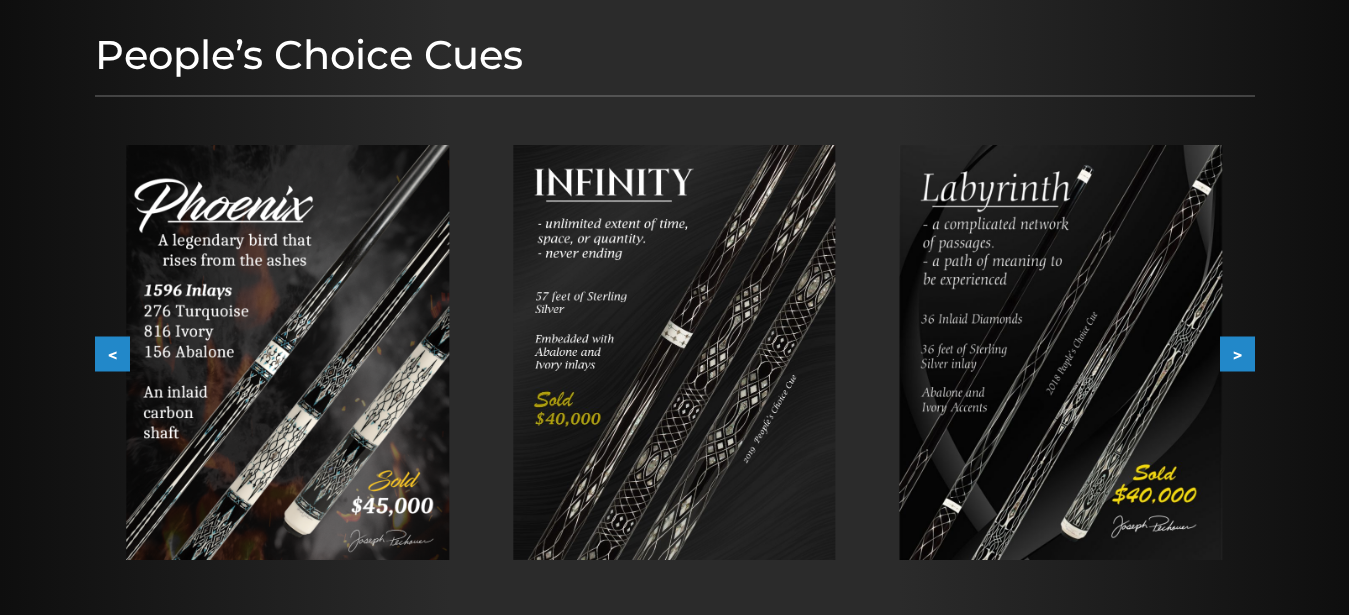 scroll, scrollTop: 306, scrollLeft: 0, axis: vertical 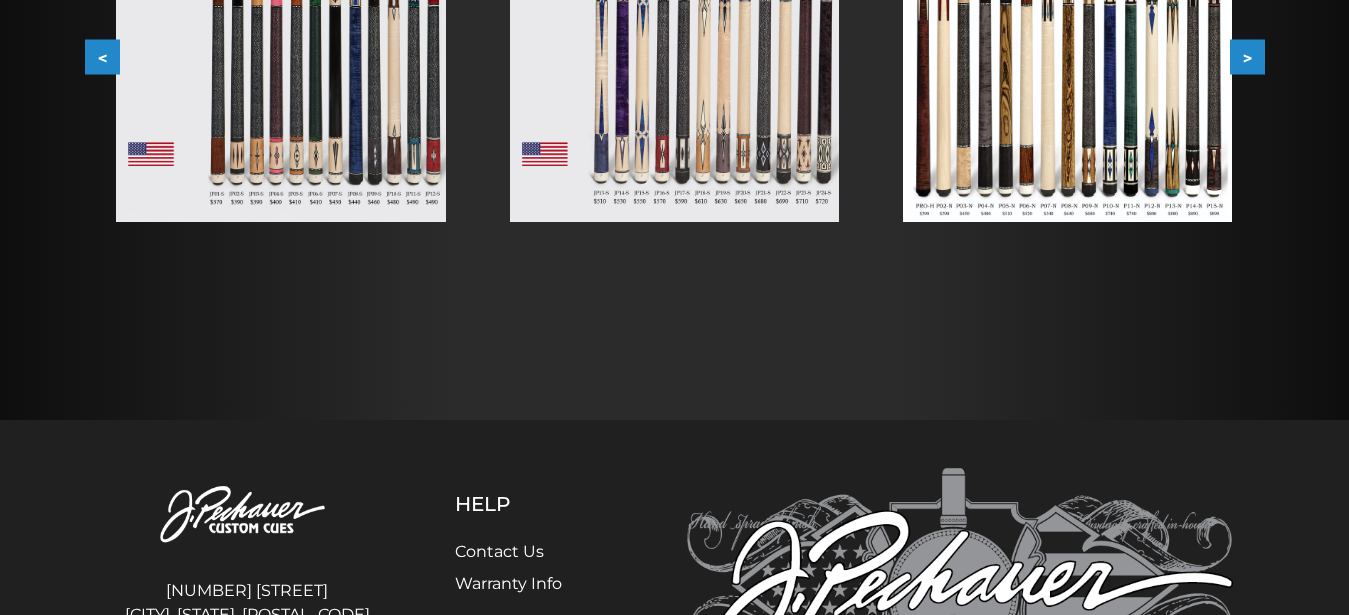 click at bounding box center [280, 14] 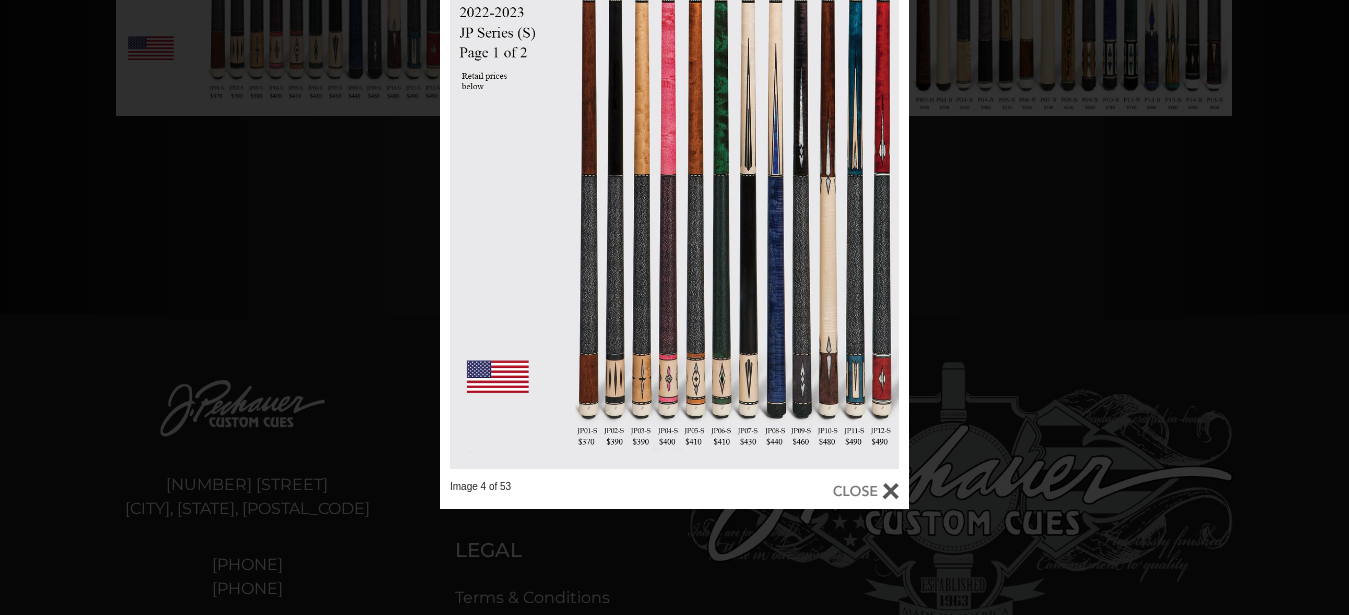 scroll, scrollTop: 714, scrollLeft: 0, axis: vertical 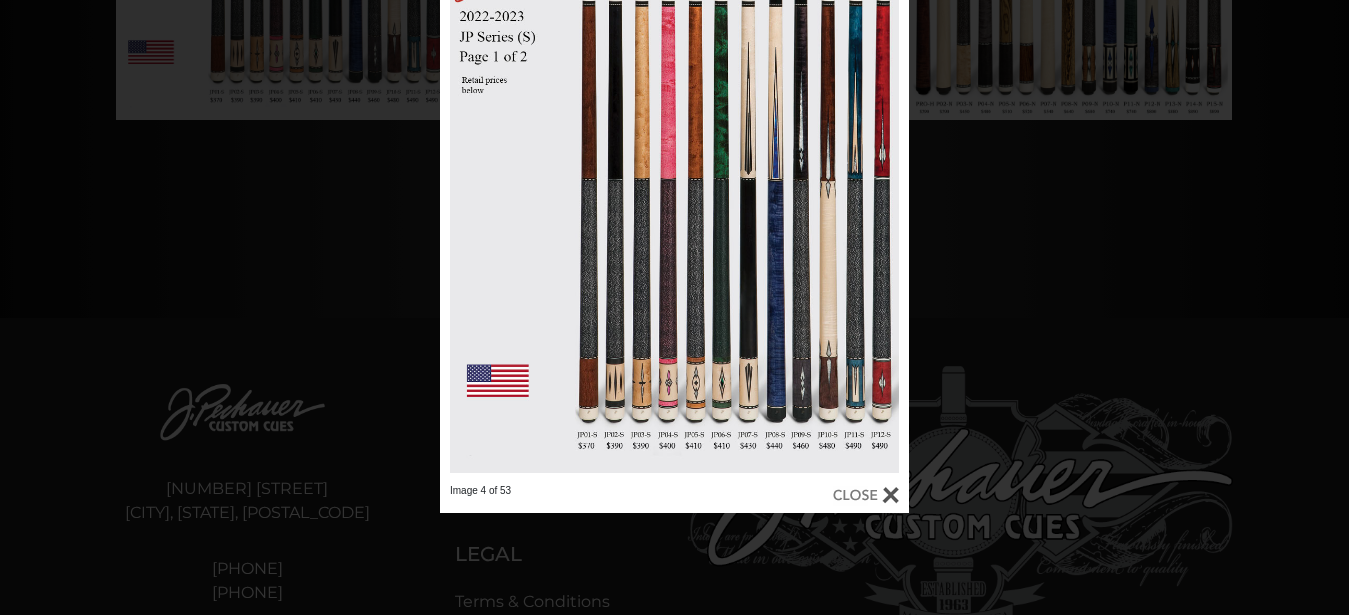 click at bounding box center (866, 495) 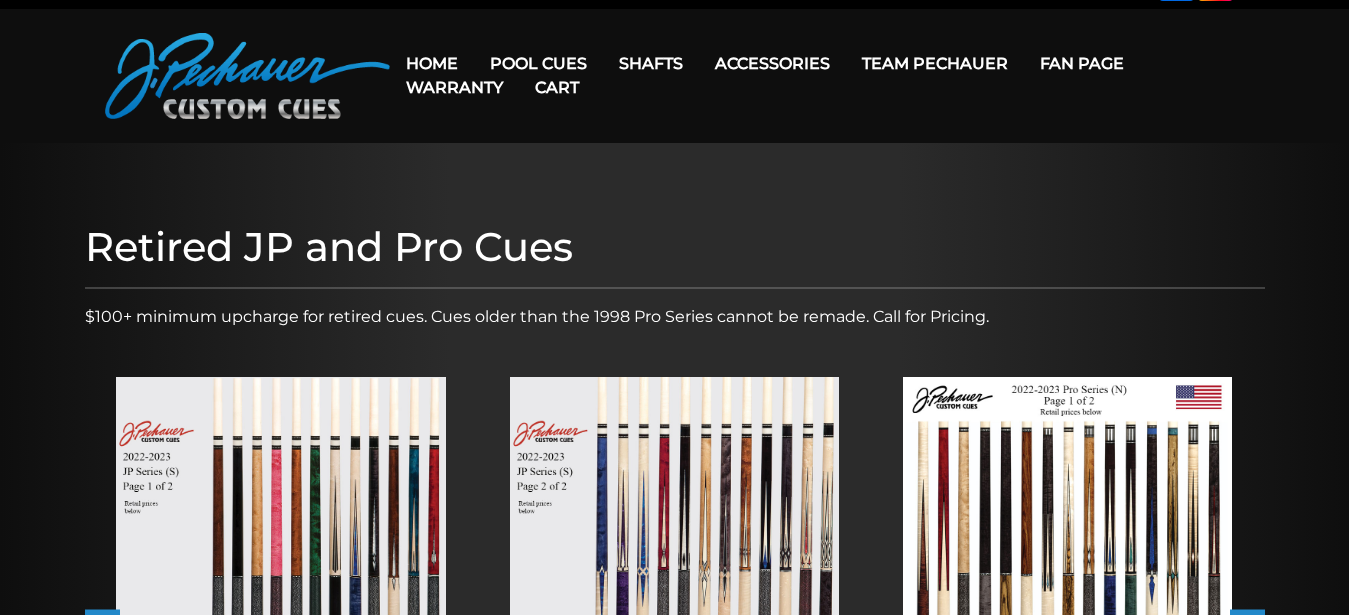 scroll, scrollTop: 0, scrollLeft: 0, axis: both 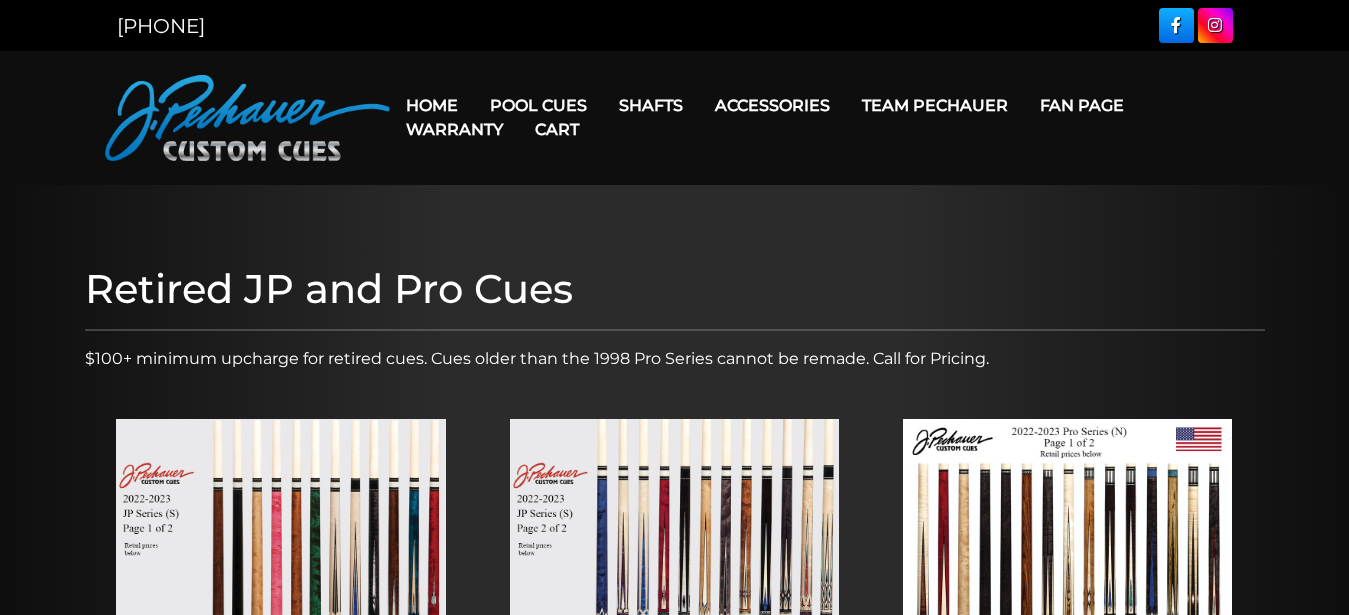 click on "Cart" at bounding box center [557, 129] 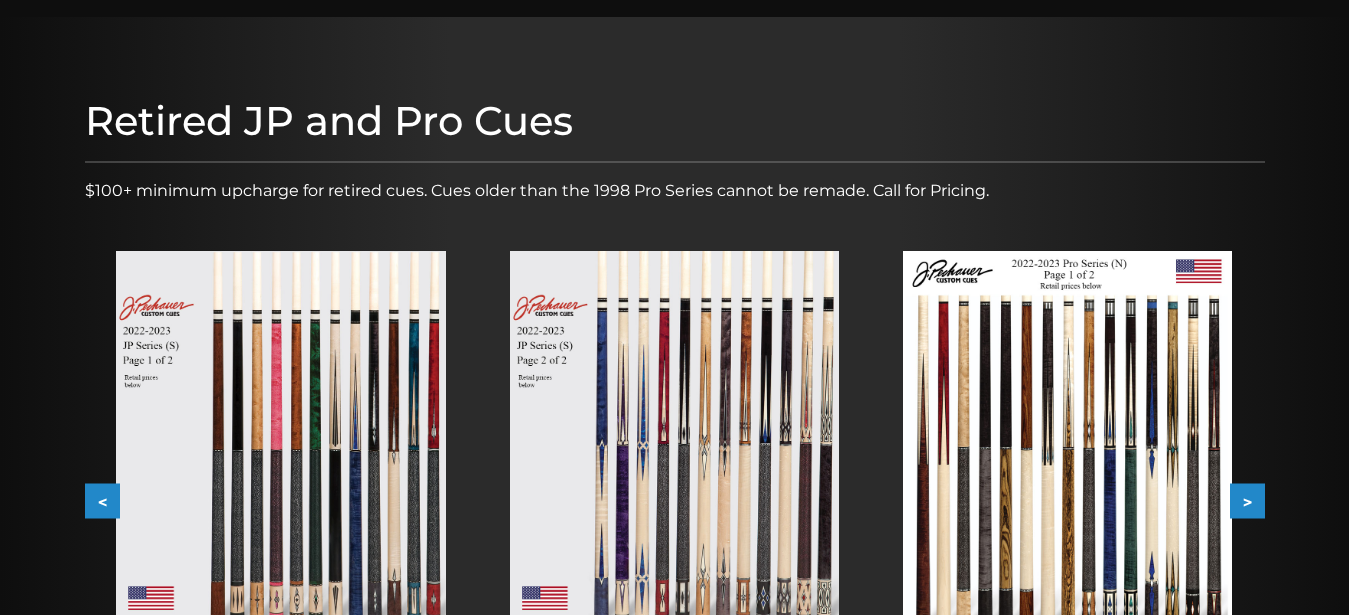 scroll, scrollTop: 204, scrollLeft: 0, axis: vertical 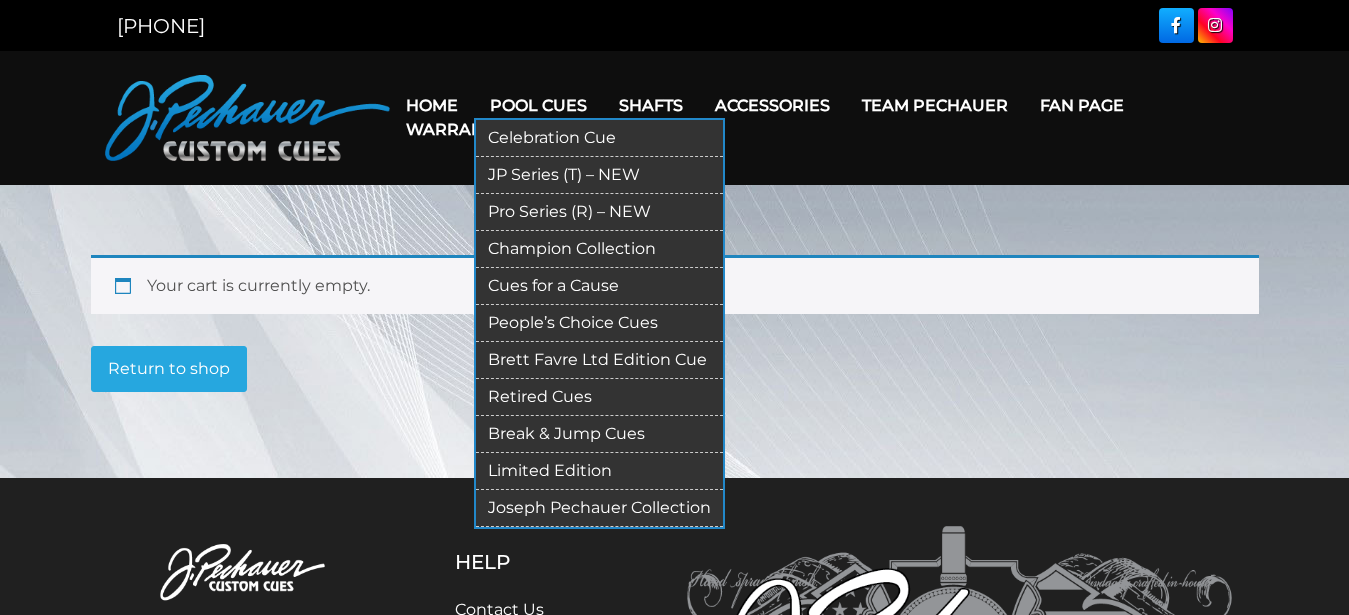 click on "Joseph Pechauer Collection" at bounding box center [599, 508] 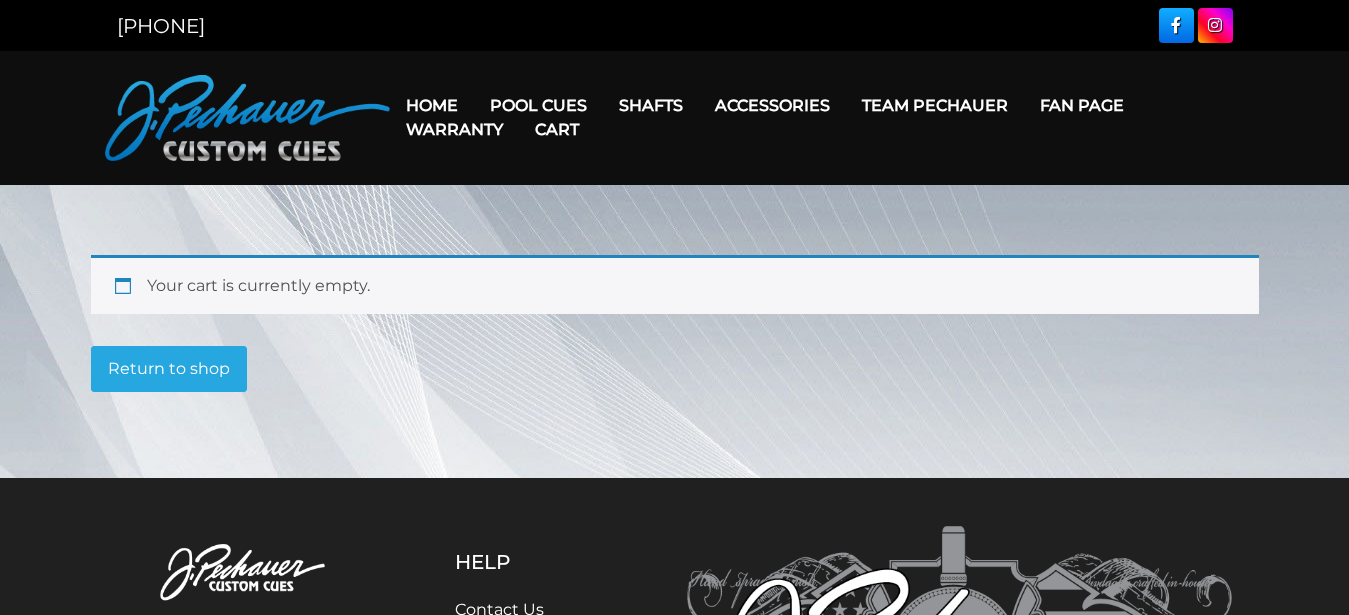 scroll, scrollTop: 0, scrollLeft: 0, axis: both 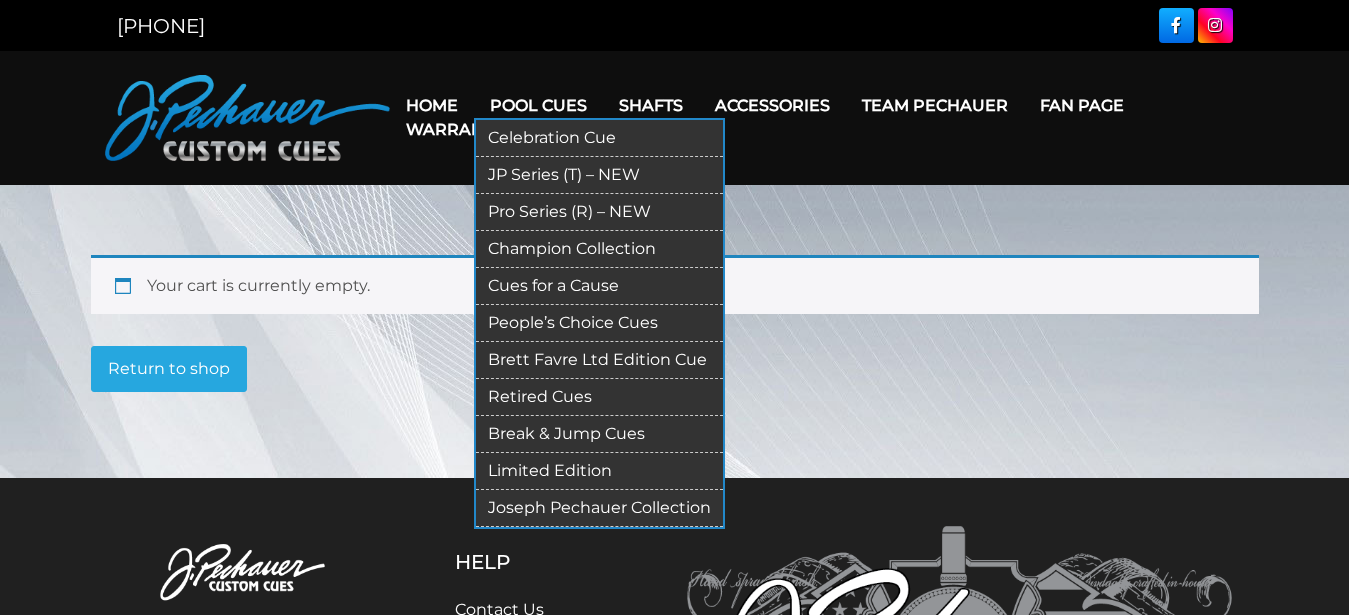 click on "Pool Cues" at bounding box center [538, 105] 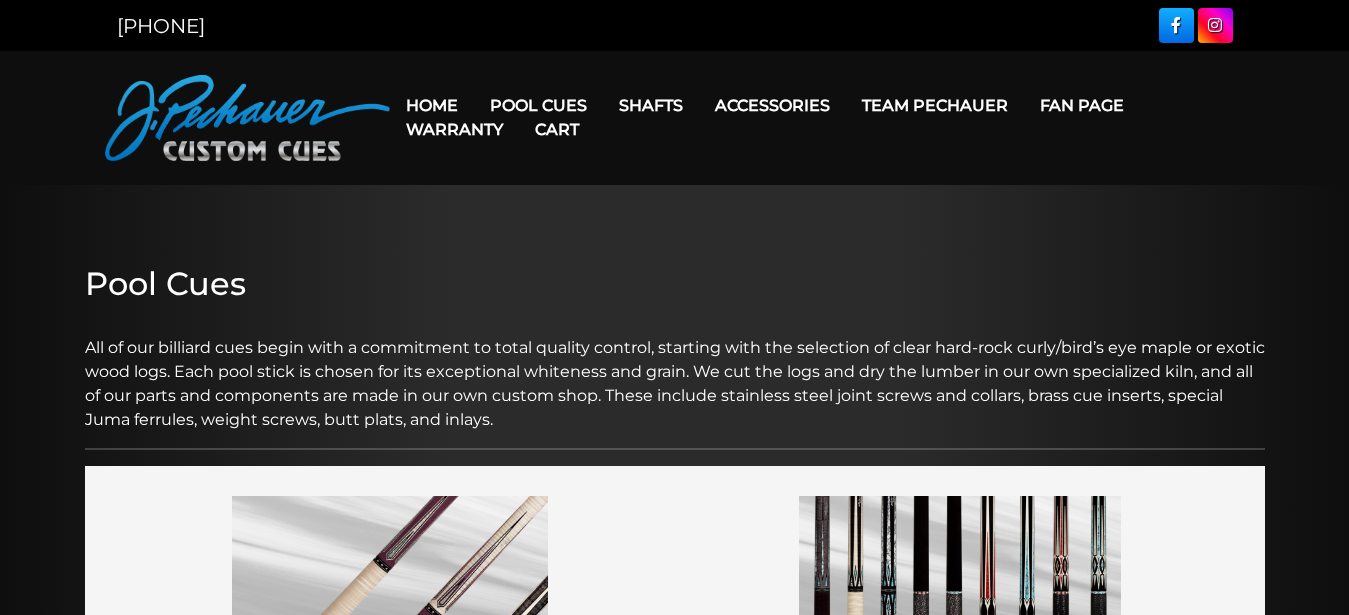 scroll, scrollTop: 0, scrollLeft: 0, axis: both 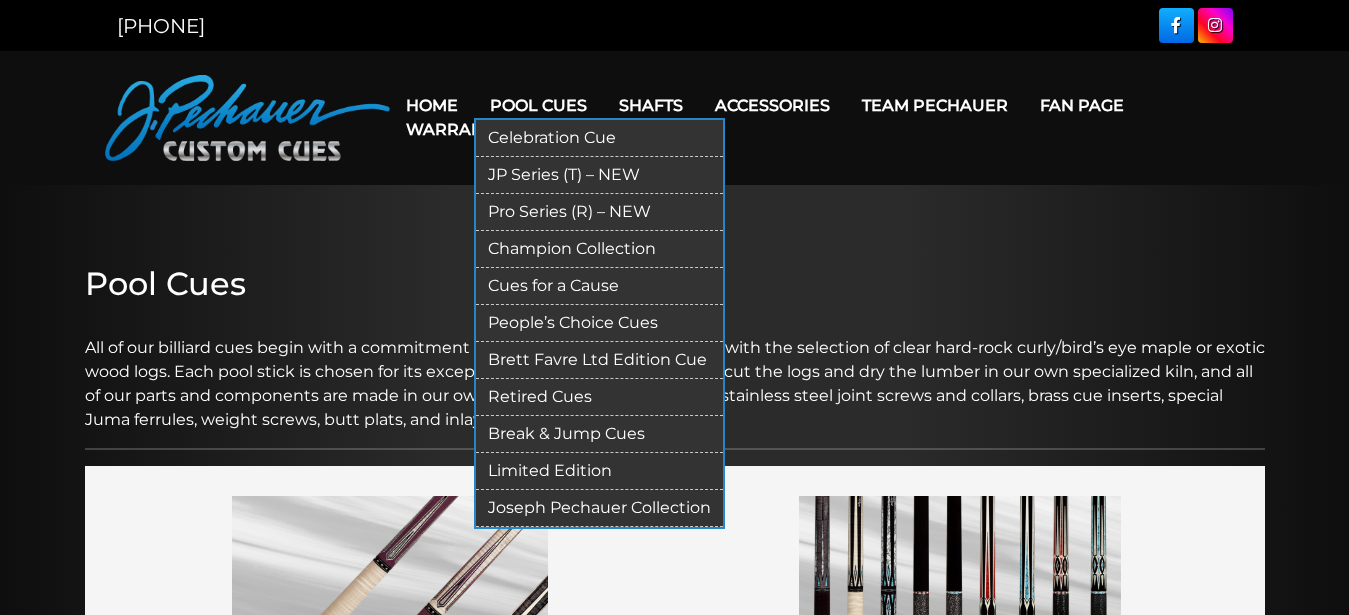 click on "Celebration Cue" at bounding box center (599, 138) 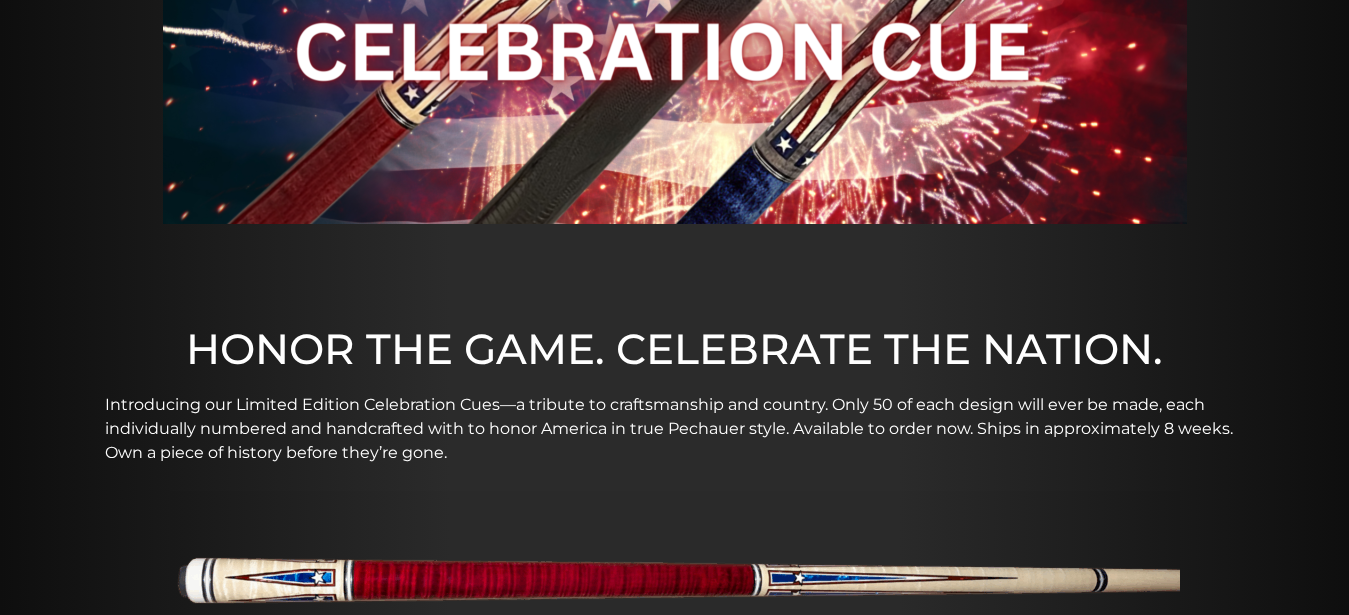scroll, scrollTop: 0, scrollLeft: 0, axis: both 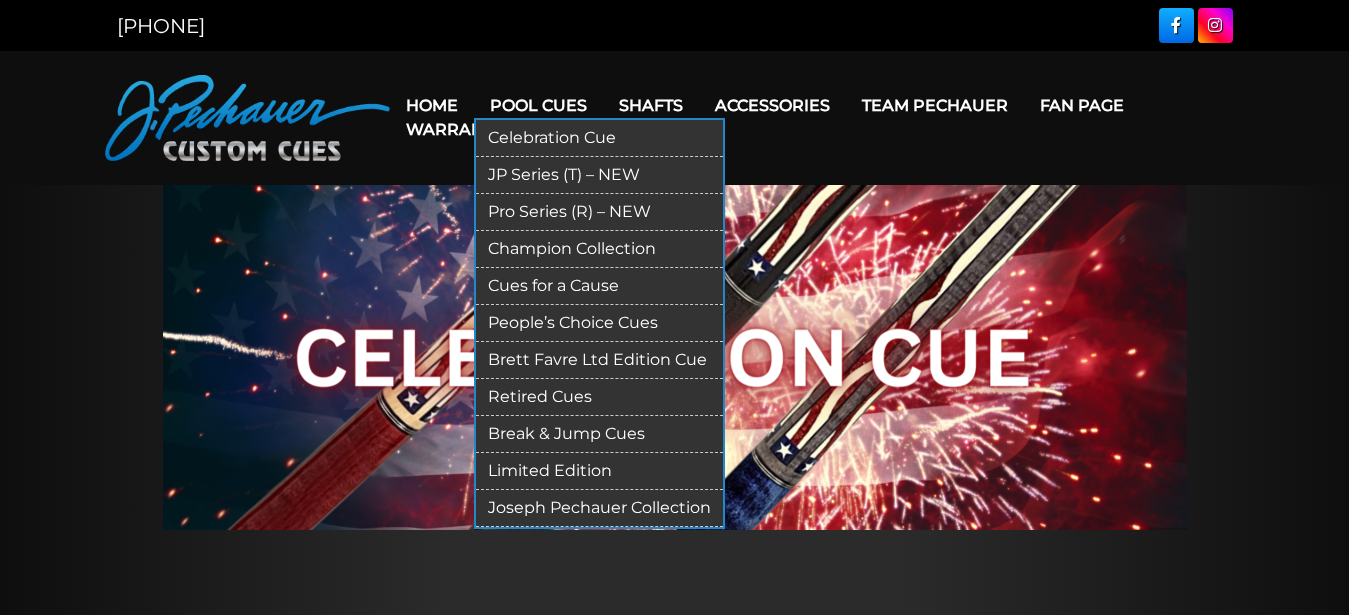 click on "Champion Collection" at bounding box center (599, 249) 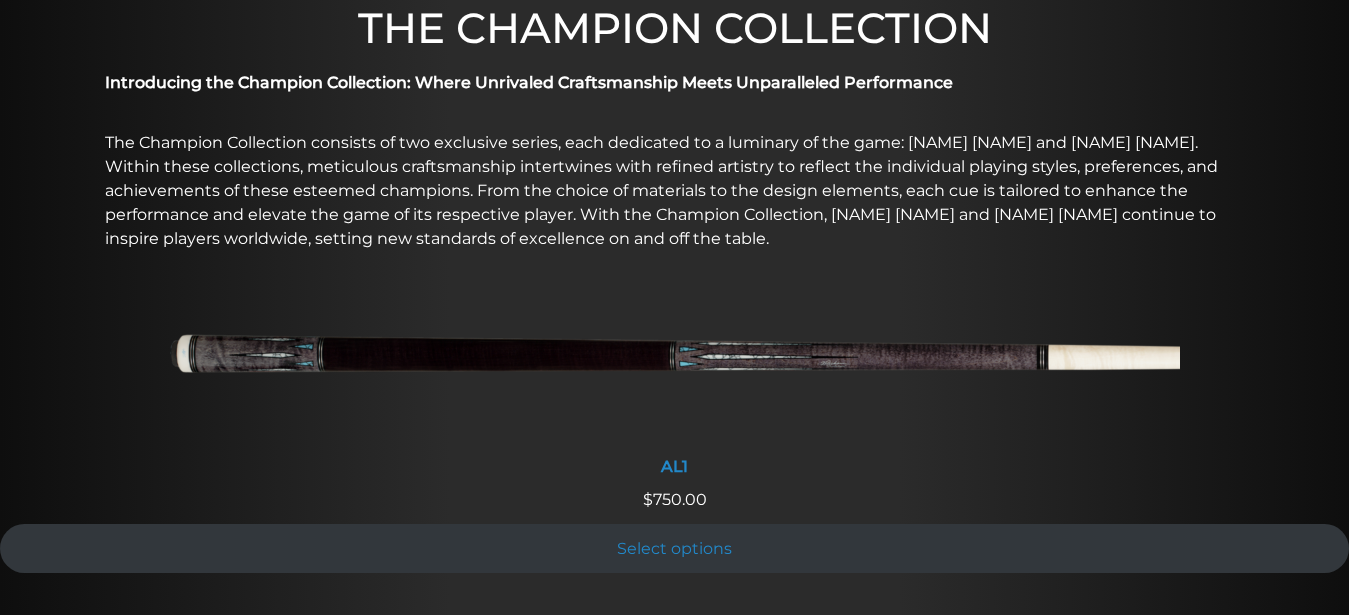 scroll, scrollTop: 612, scrollLeft: 0, axis: vertical 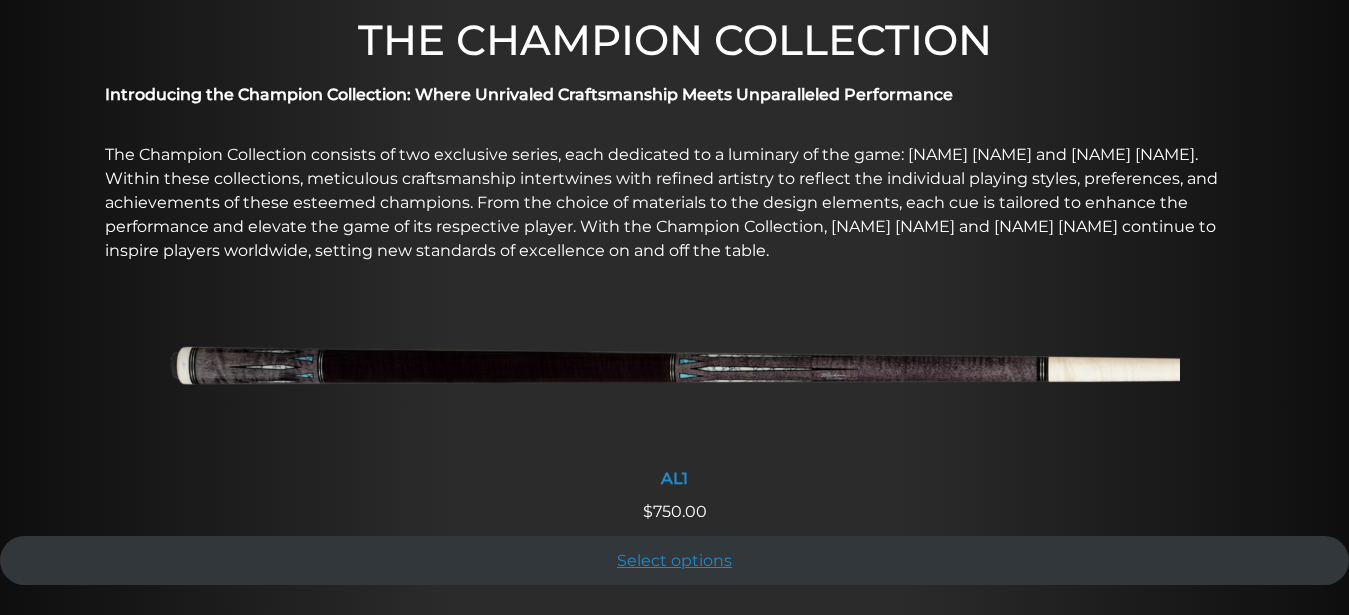 click on "Select options" at bounding box center [674, 560] 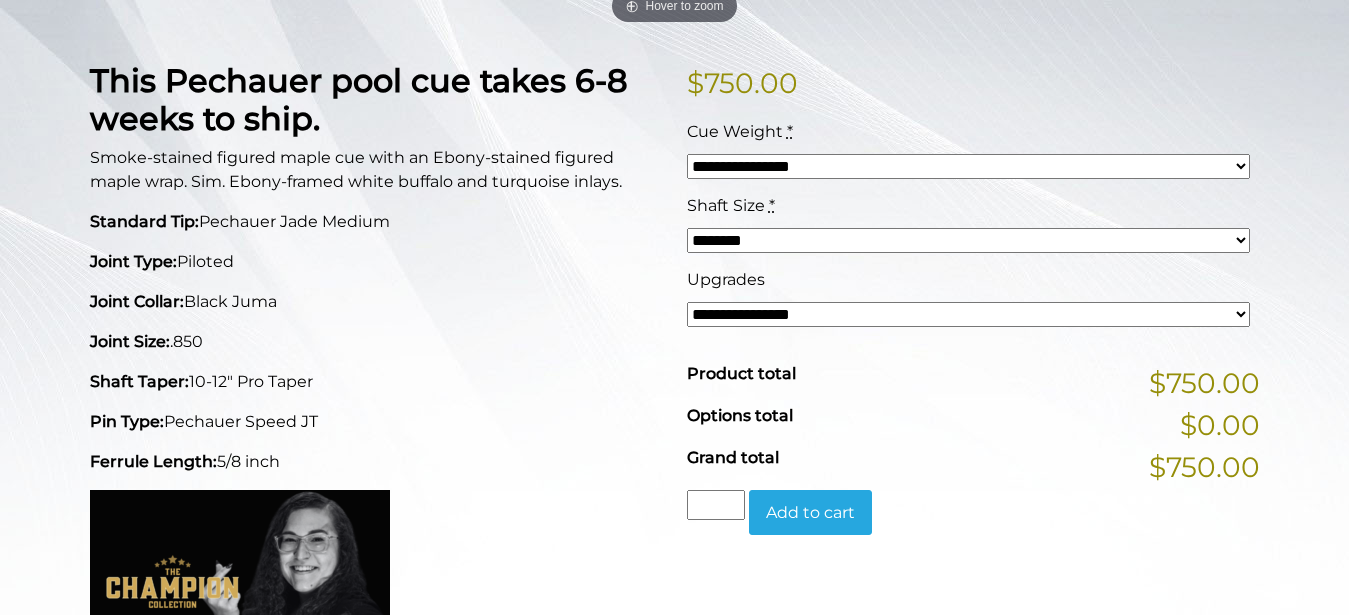 scroll, scrollTop: 408, scrollLeft: 0, axis: vertical 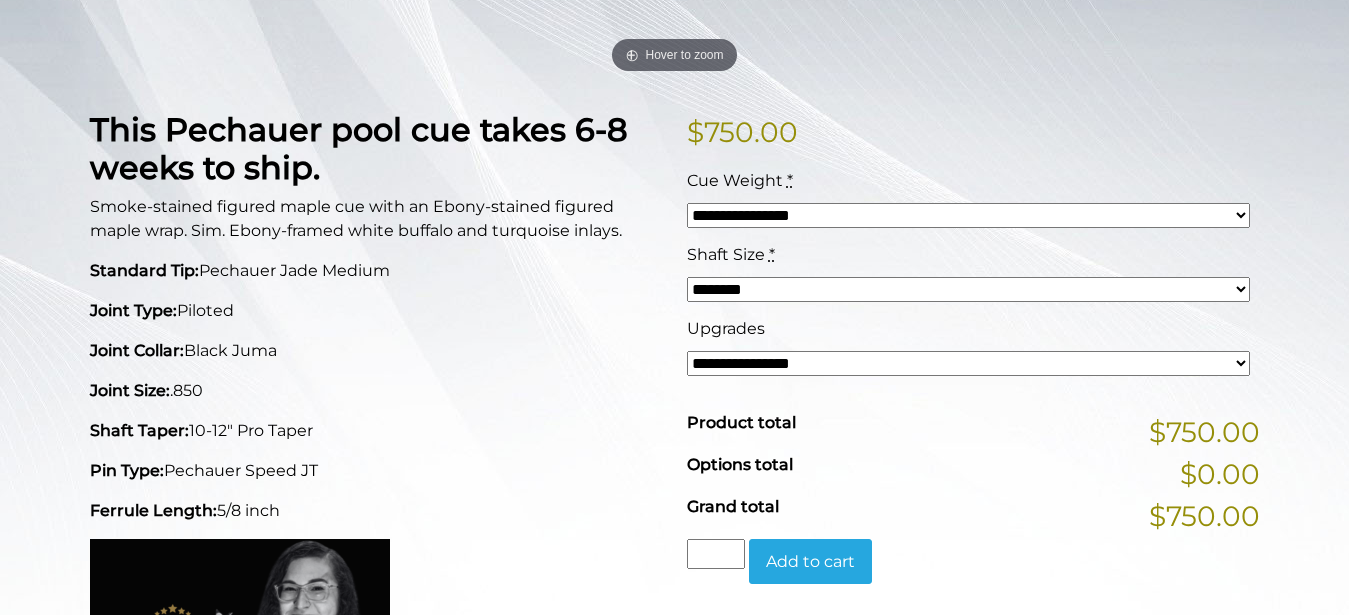 click on "**********" at bounding box center (968, 215) 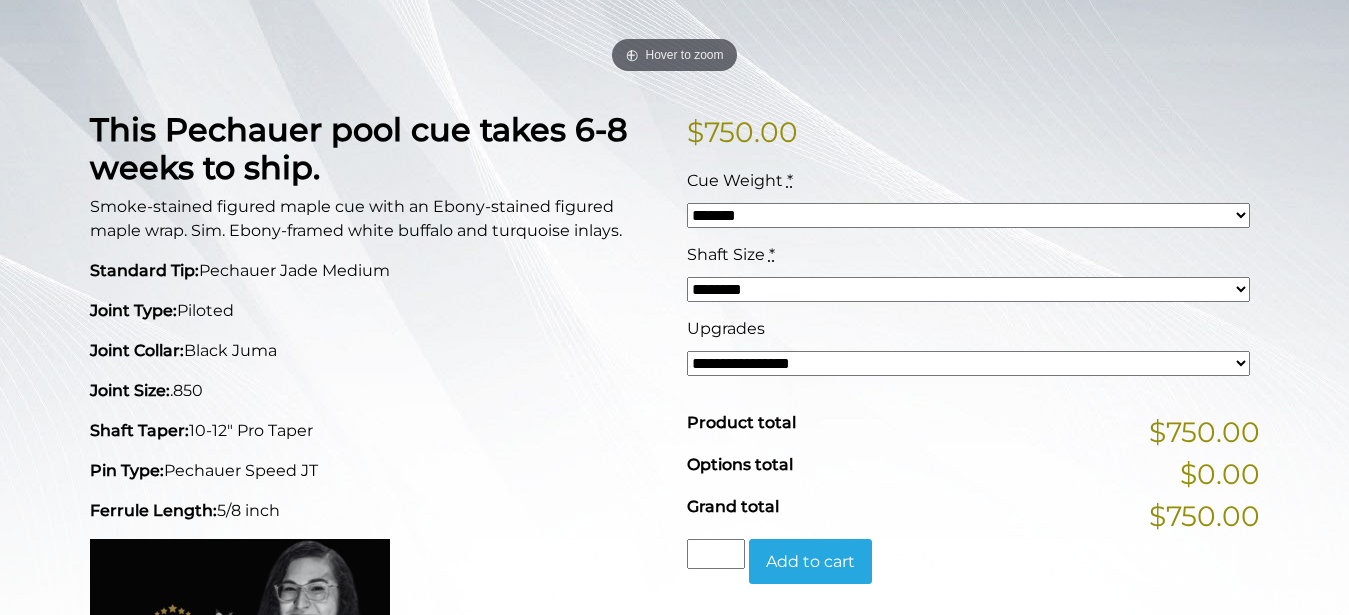 click on "*****" at bounding box center (0, 0) 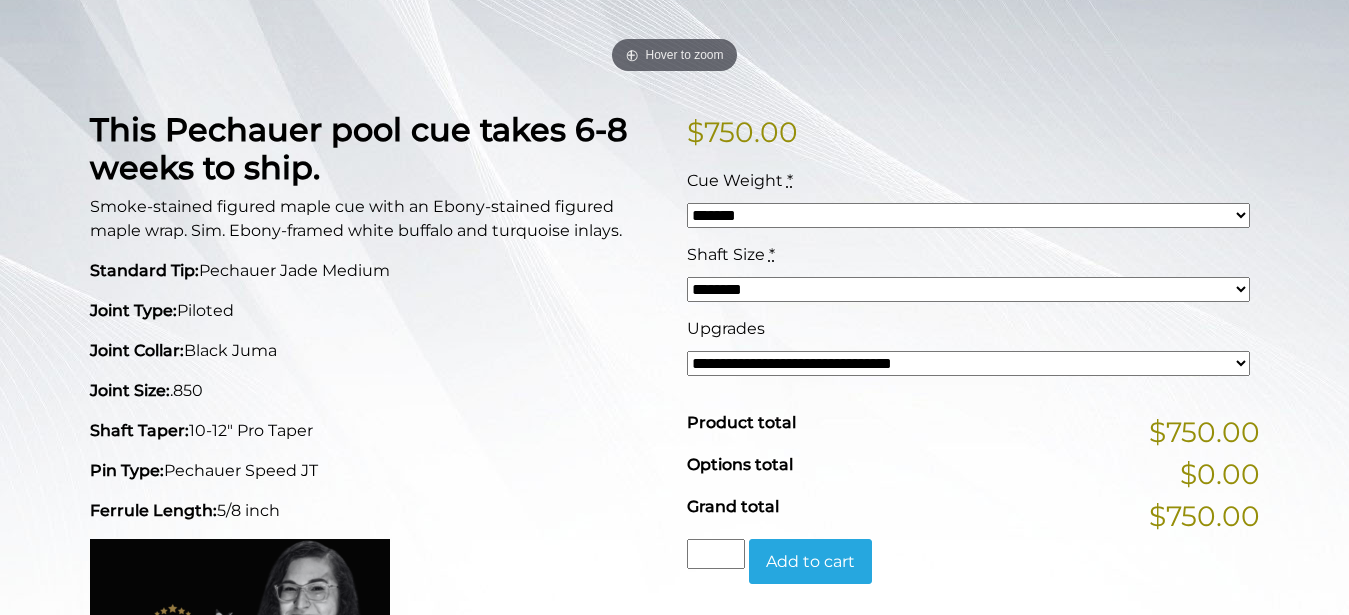 click on "**********" at bounding box center [0, 0] 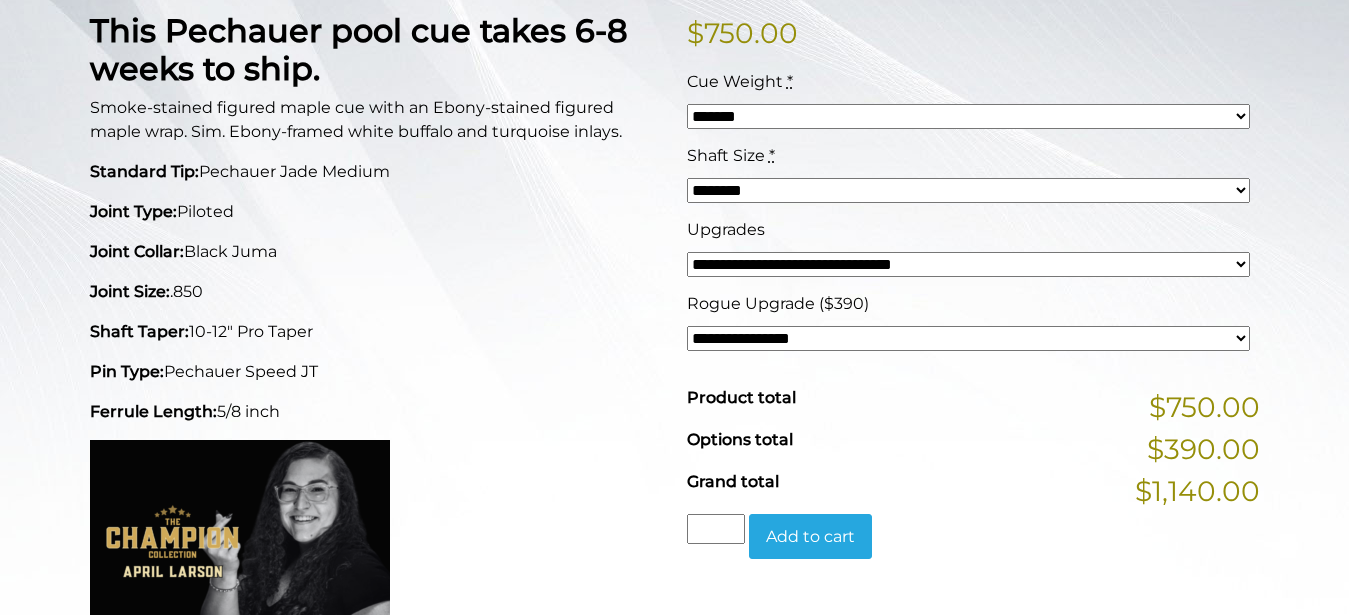 scroll, scrollTop: 510, scrollLeft: 0, axis: vertical 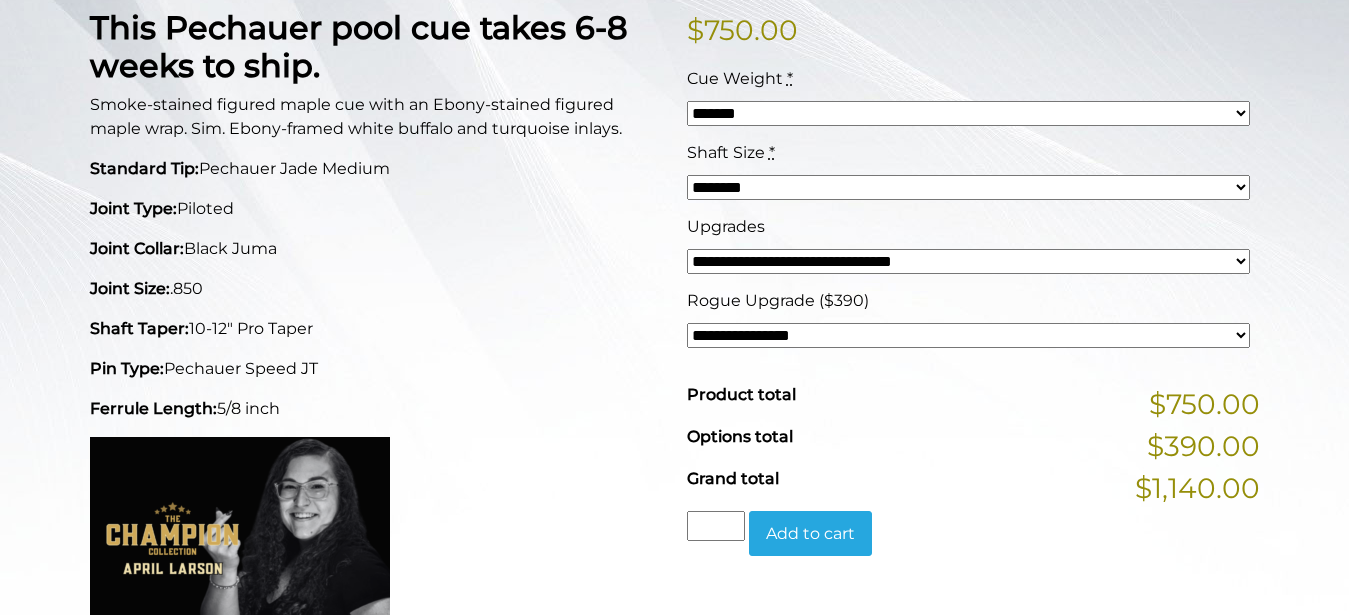 click on "**********" at bounding box center [968, 335] 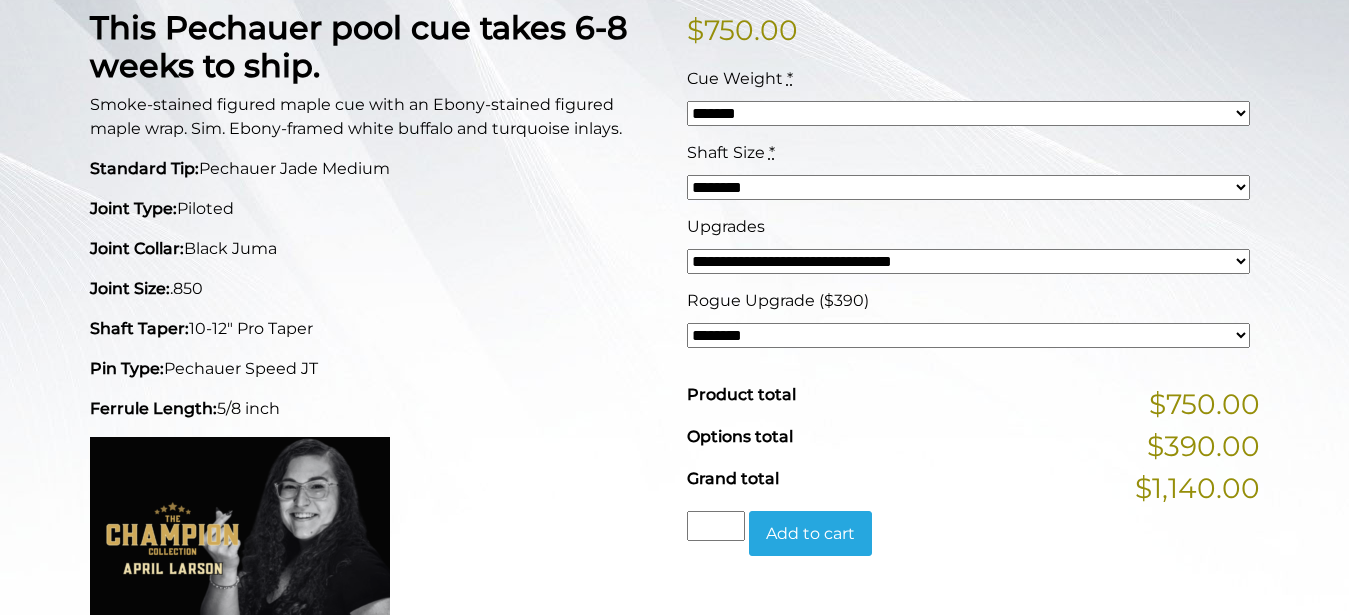 click on "********" at bounding box center [0, 0] 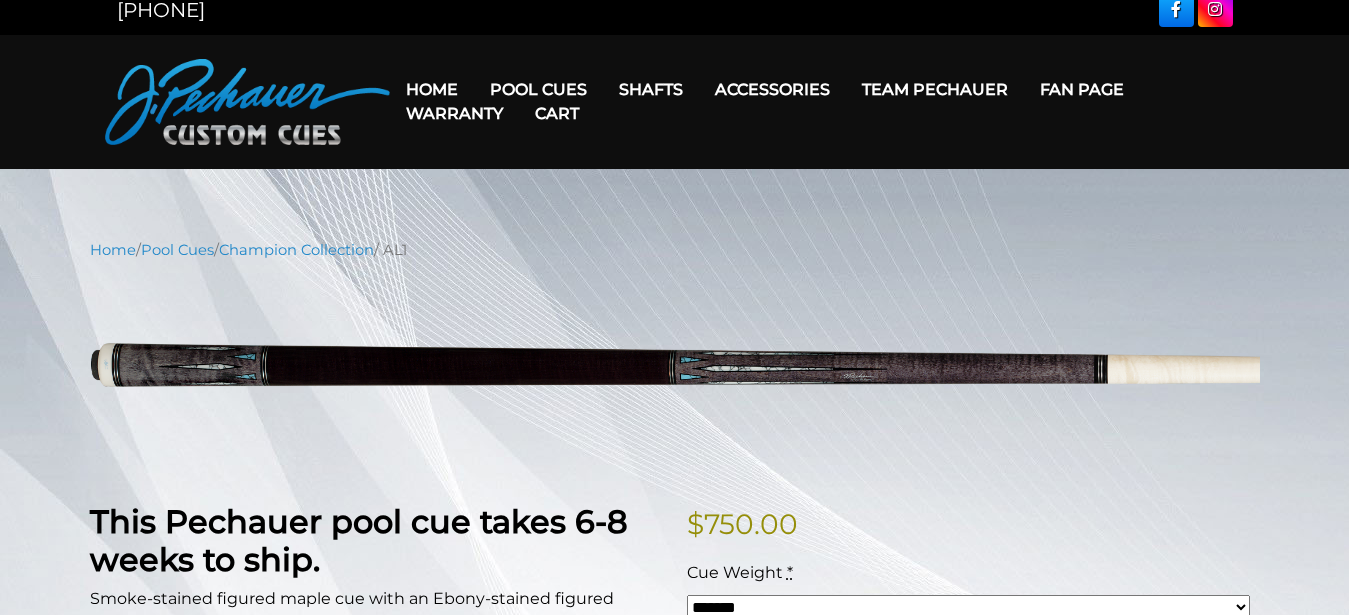 scroll, scrollTop: 0, scrollLeft: 0, axis: both 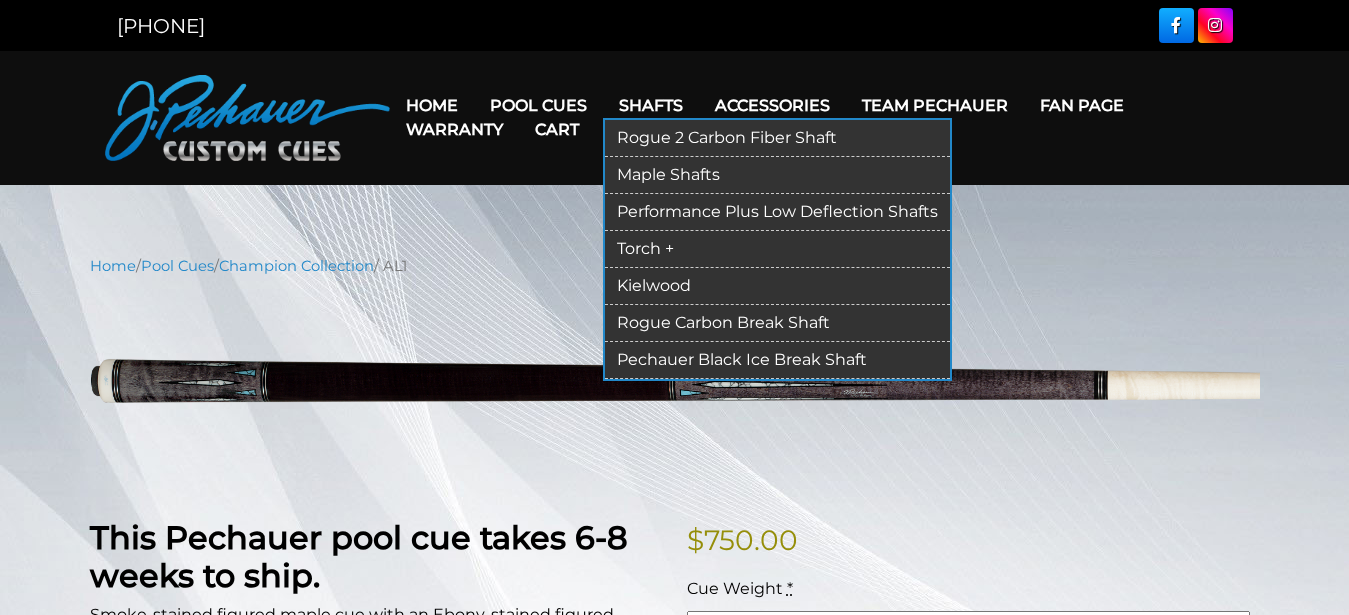 click on "Performance Plus Low Deflection Shafts" at bounding box center [777, 212] 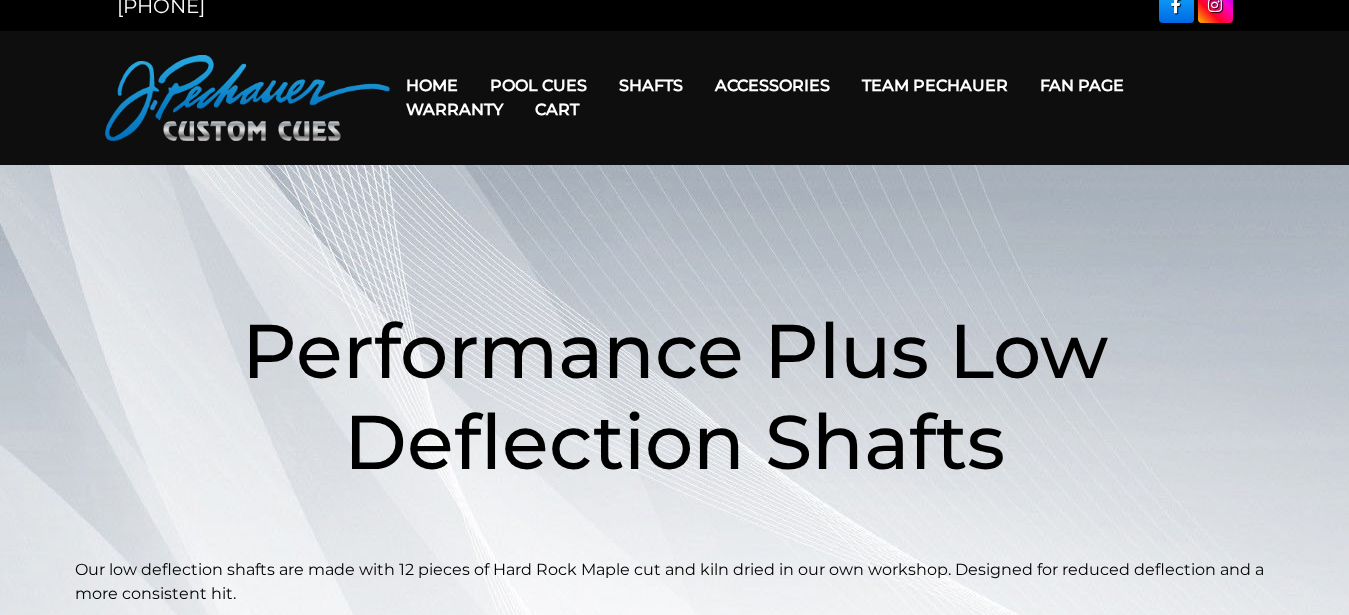scroll, scrollTop: 0, scrollLeft: 0, axis: both 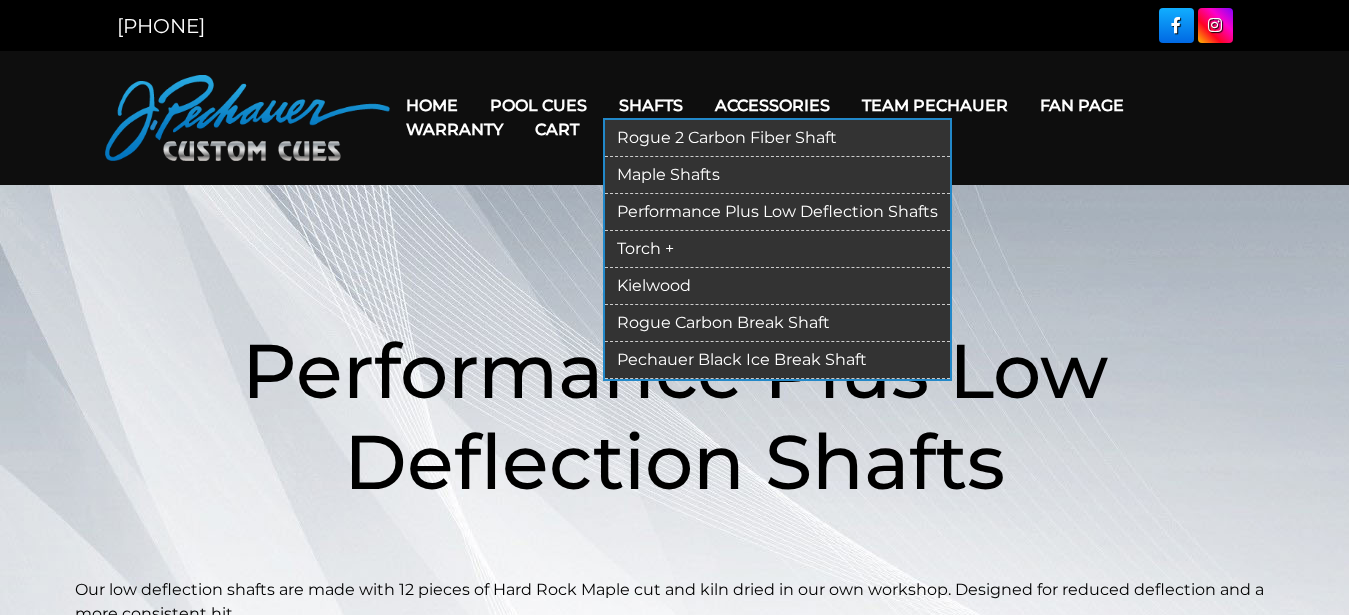 click on "Rogue 2 Carbon Fiber Shaft" at bounding box center [777, 138] 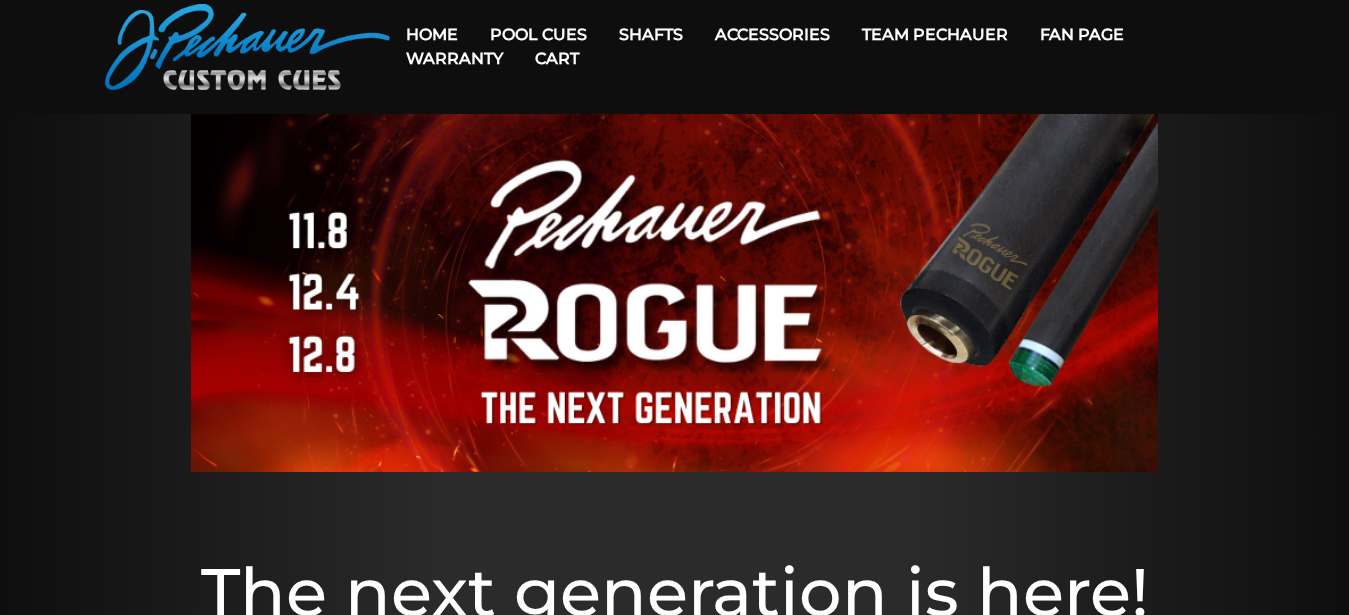 scroll, scrollTop: 0, scrollLeft: 0, axis: both 